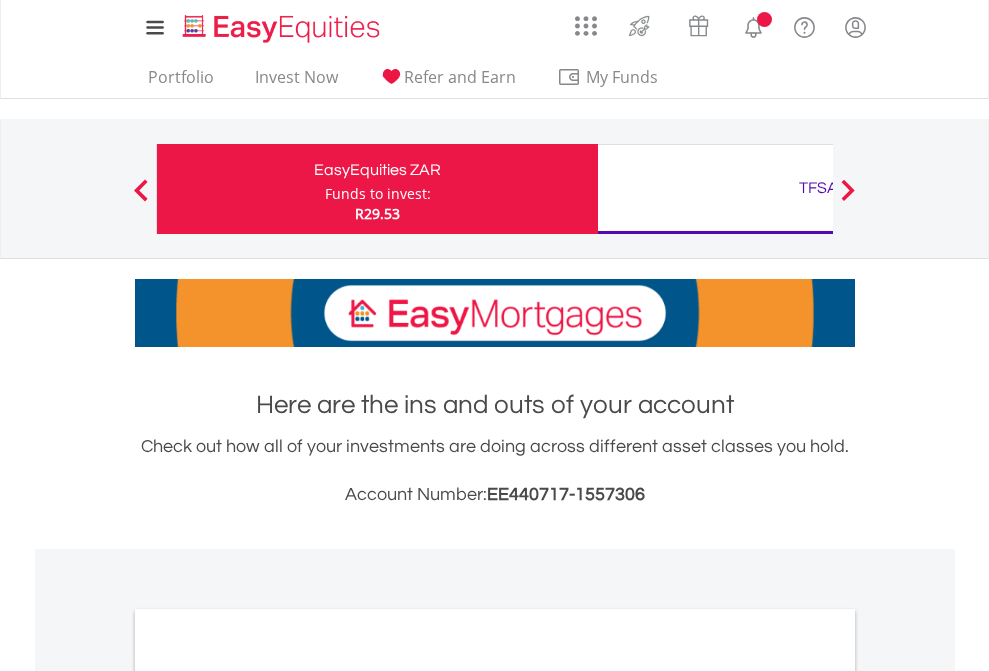 scroll, scrollTop: 0, scrollLeft: 0, axis: both 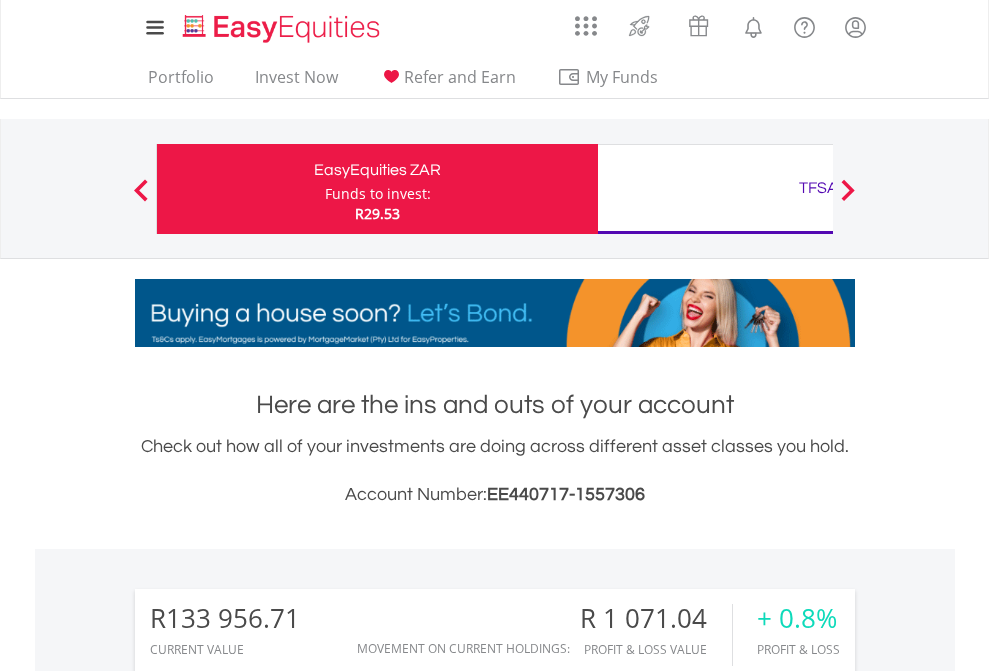 click on "Funds to invest:" at bounding box center [378, 194] 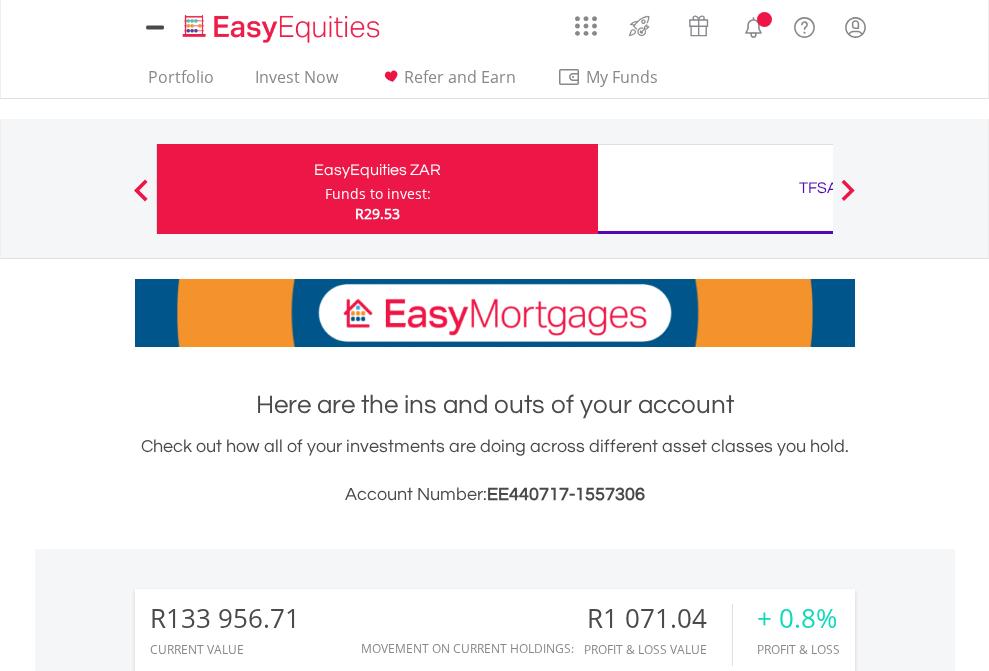 scroll, scrollTop: 0, scrollLeft: 0, axis: both 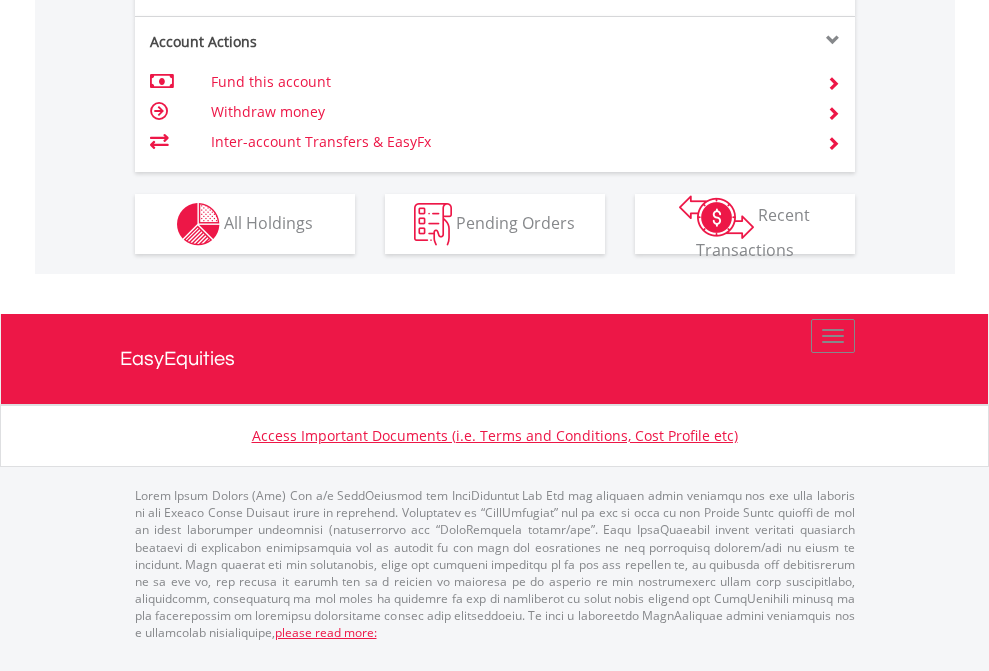 click on "Investment types" at bounding box center (706, -337) 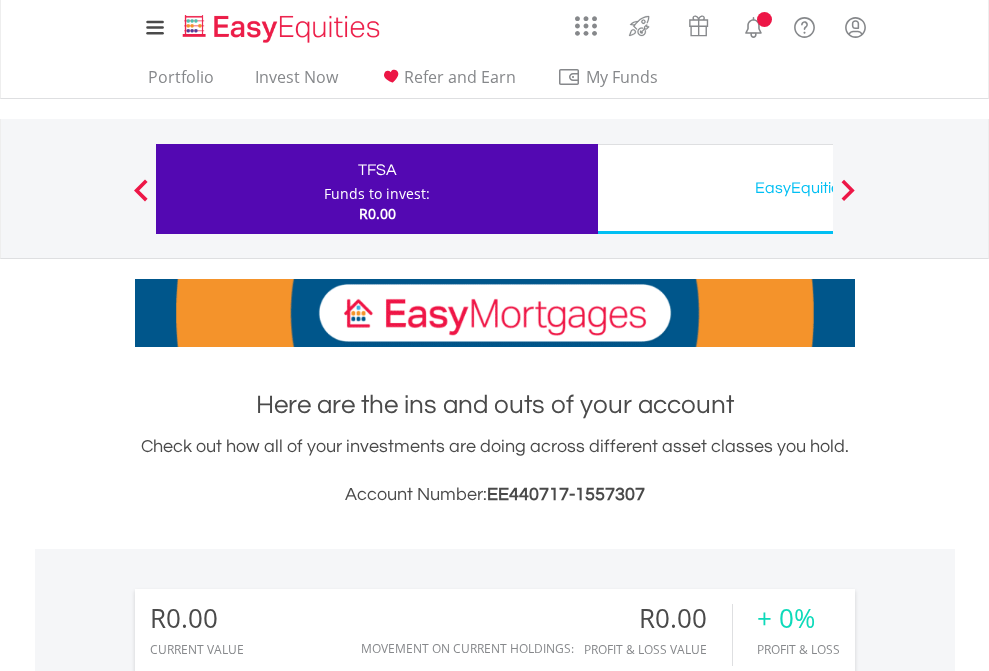 scroll, scrollTop: 0, scrollLeft: 0, axis: both 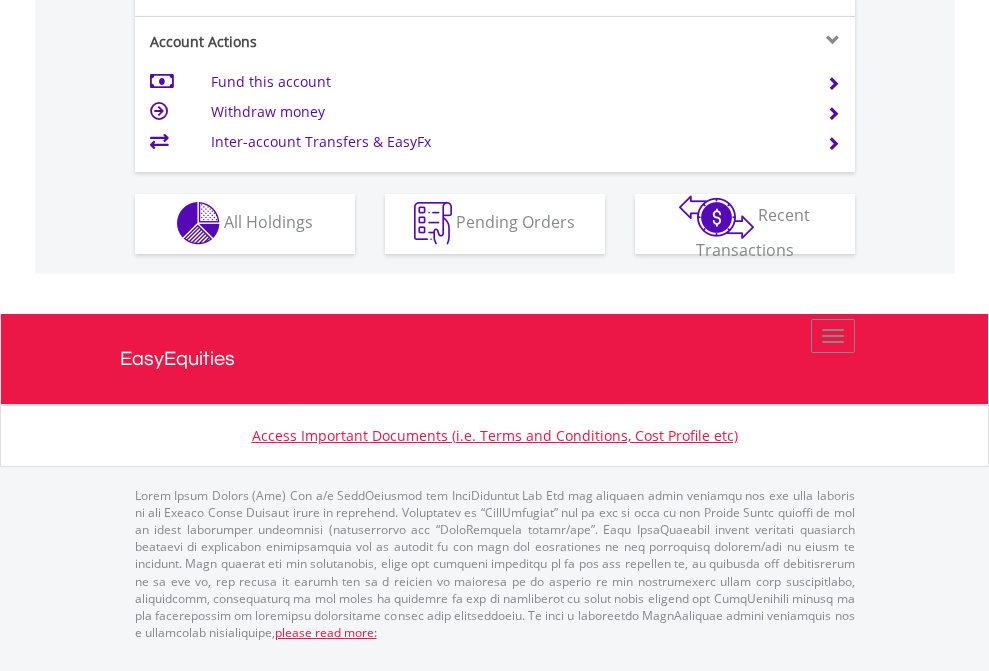 click on "Investment types" at bounding box center [706, -353] 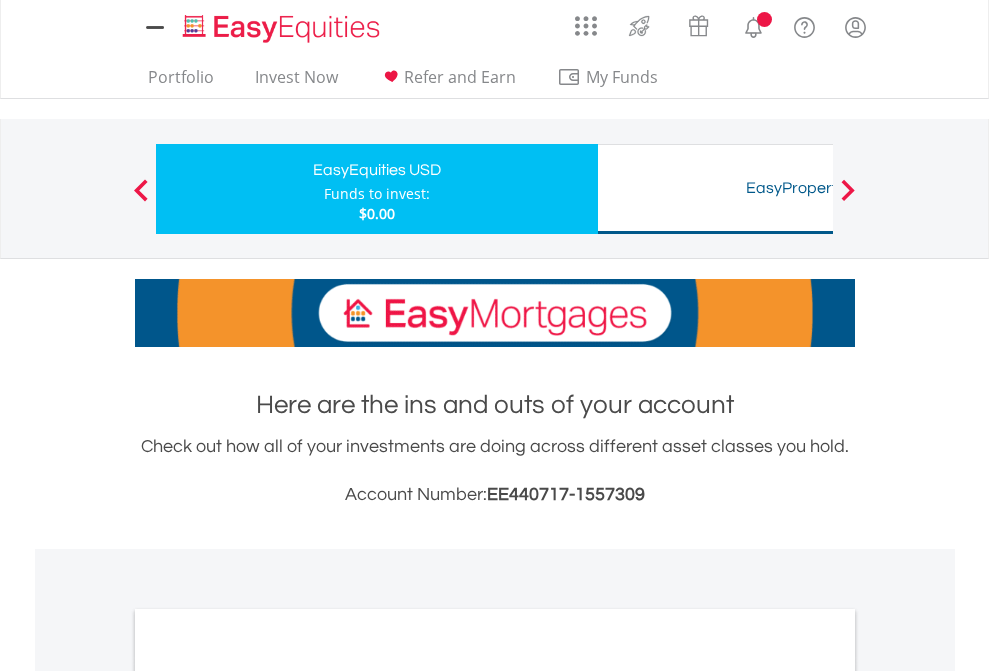 scroll, scrollTop: 0, scrollLeft: 0, axis: both 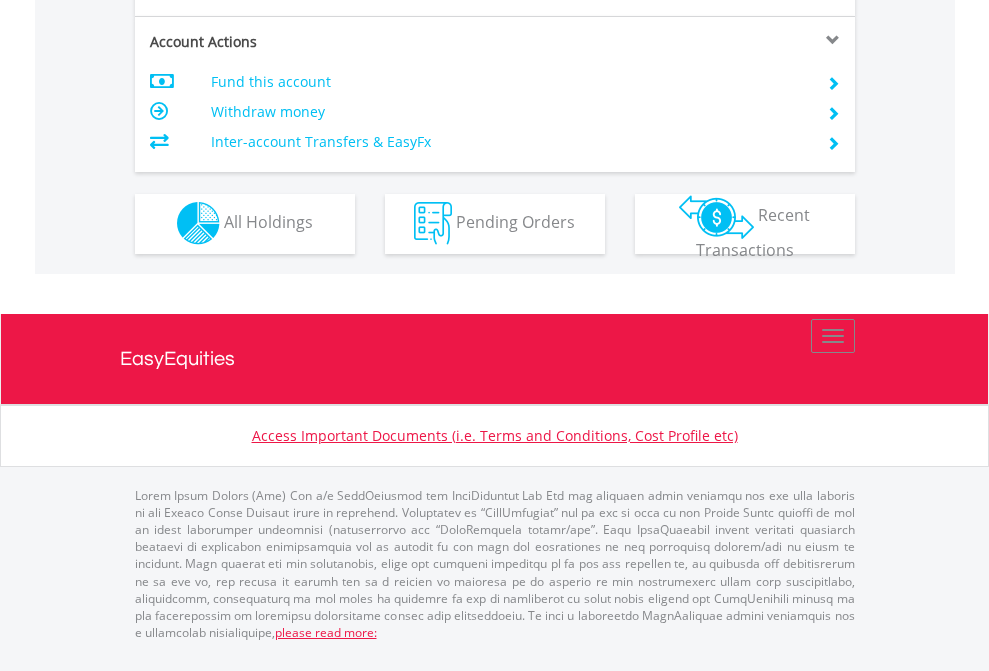 click on "Investment types" at bounding box center (706, -353) 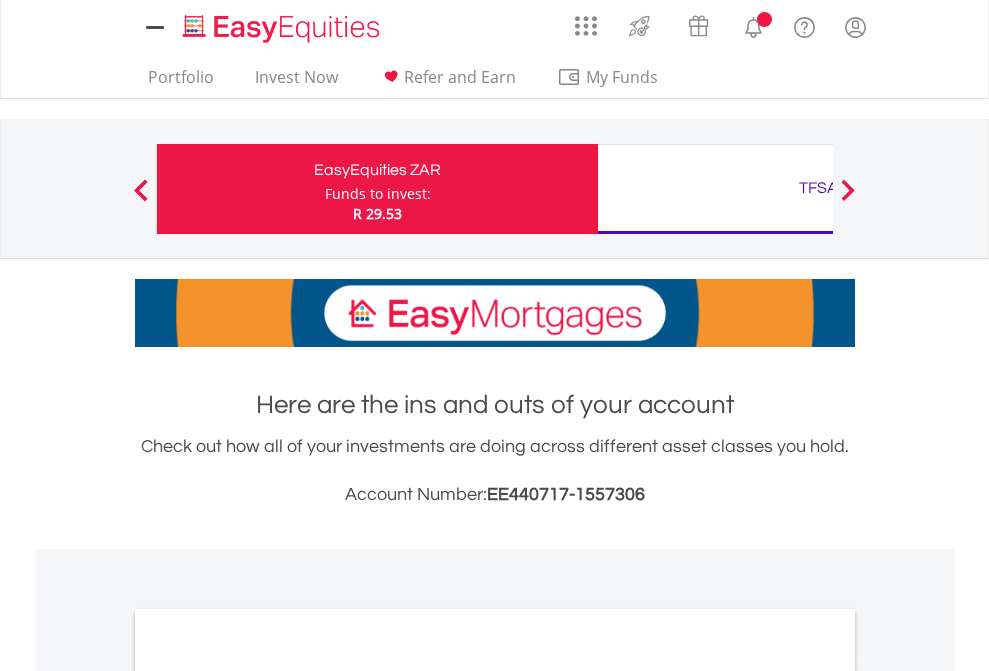 scroll, scrollTop: 1202, scrollLeft: 0, axis: vertical 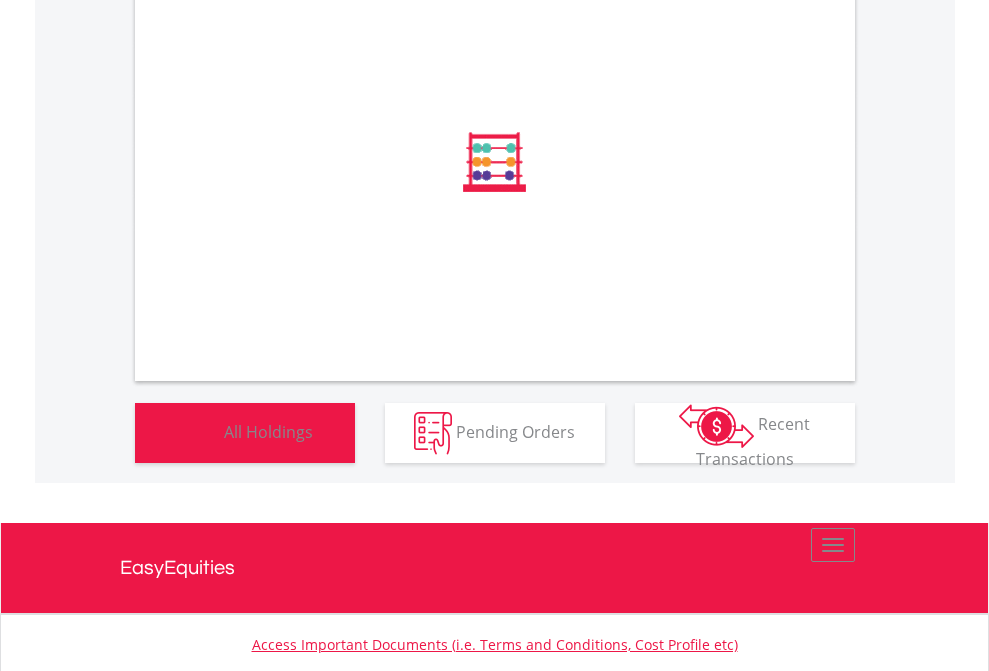 click on "All Holdings" at bounding box center [268, 431] 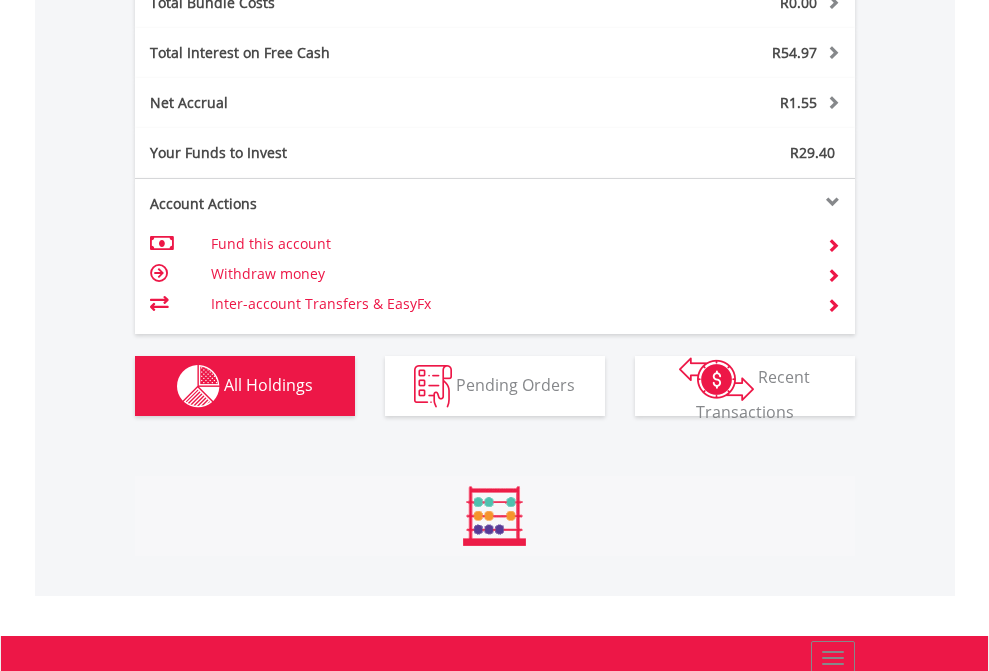 scroll, scrollTop: 999808, scrollLeft: 999687, axis: both 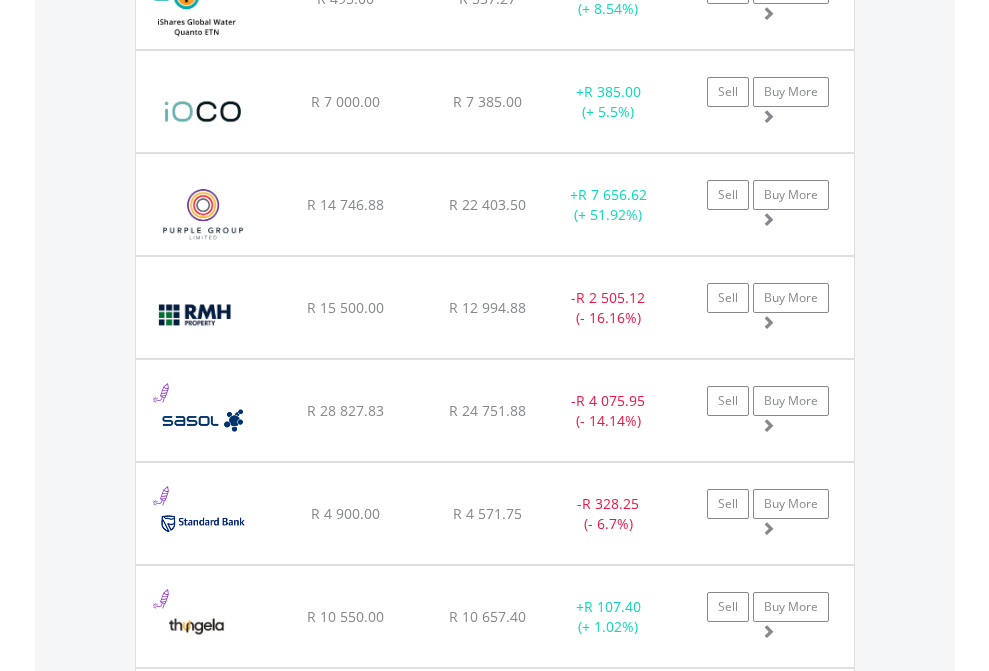 click on "TFSA" at bounding box center [818, -2156] 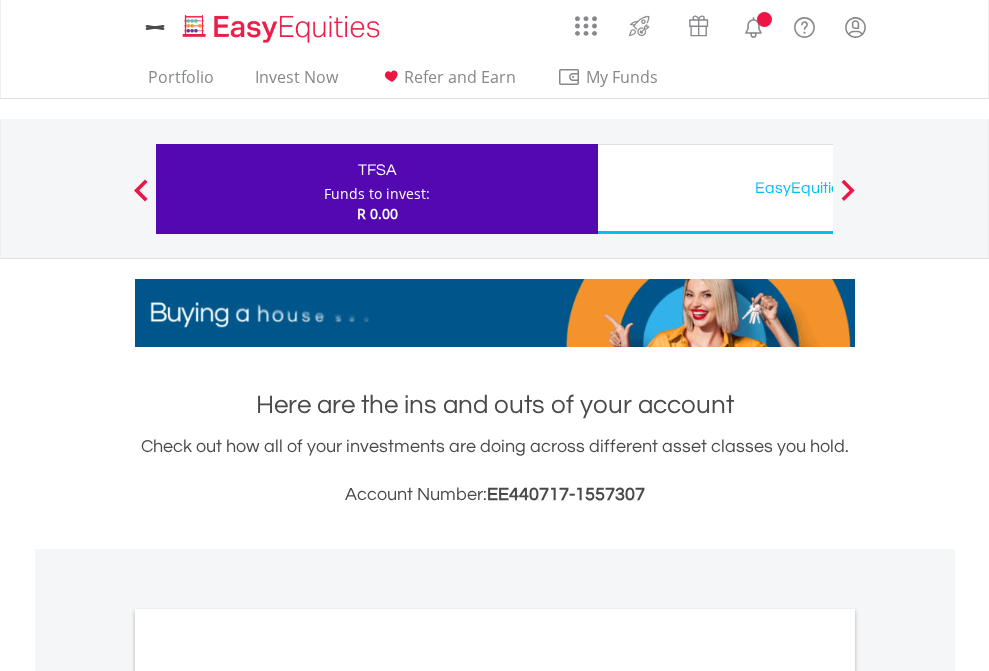 click on "All Holdings" at bounding box center [268, 1096] 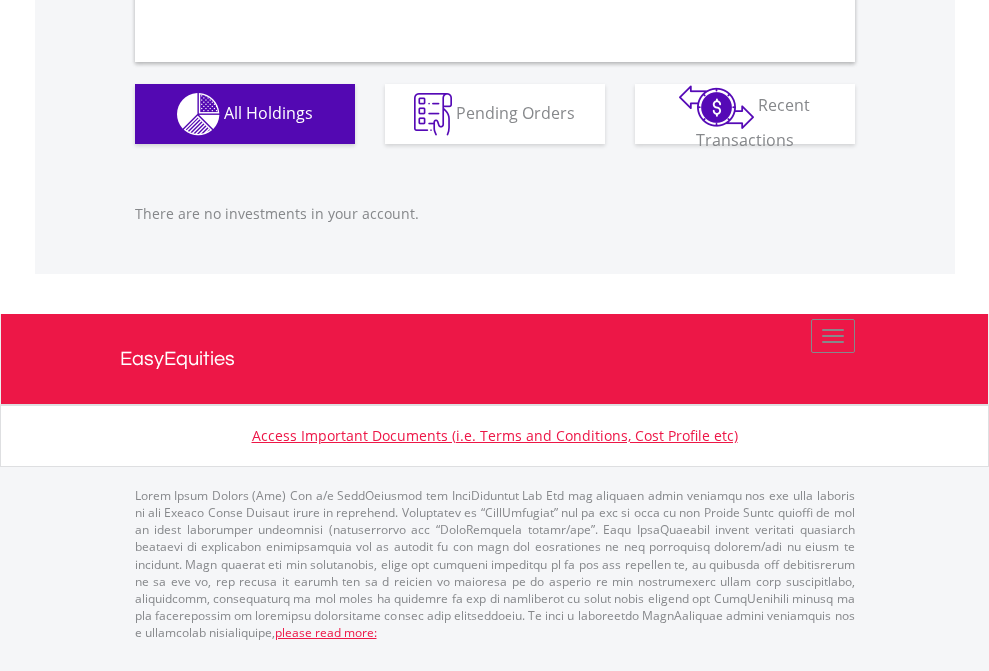 scroll, scrollTop: 1980, scrollLeft: 0, axis: vertical 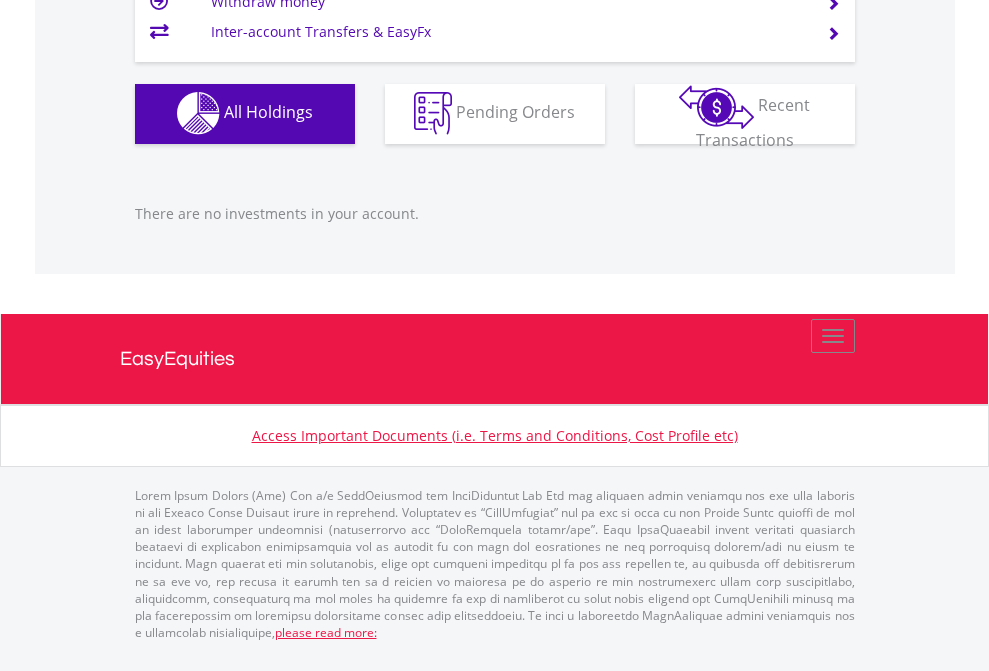 click on "EasyEquities USD" at bounding box center (818, -1142) 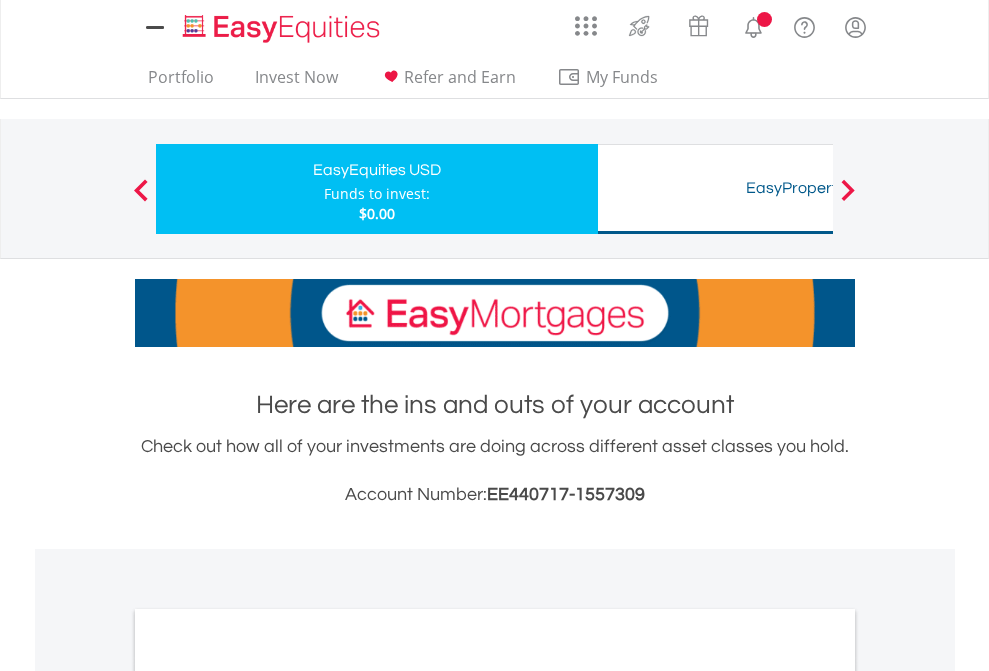 scroll, scrollTop: 0, scrollLeft: 0, axis: both 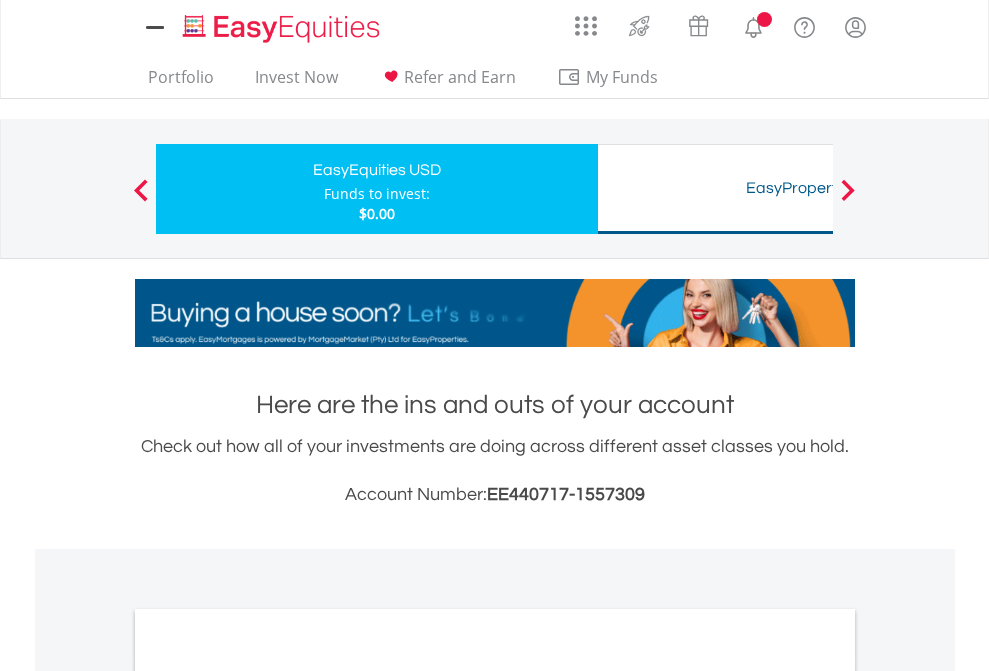 click on "All Holdings" at bounding box center (268, 1096) 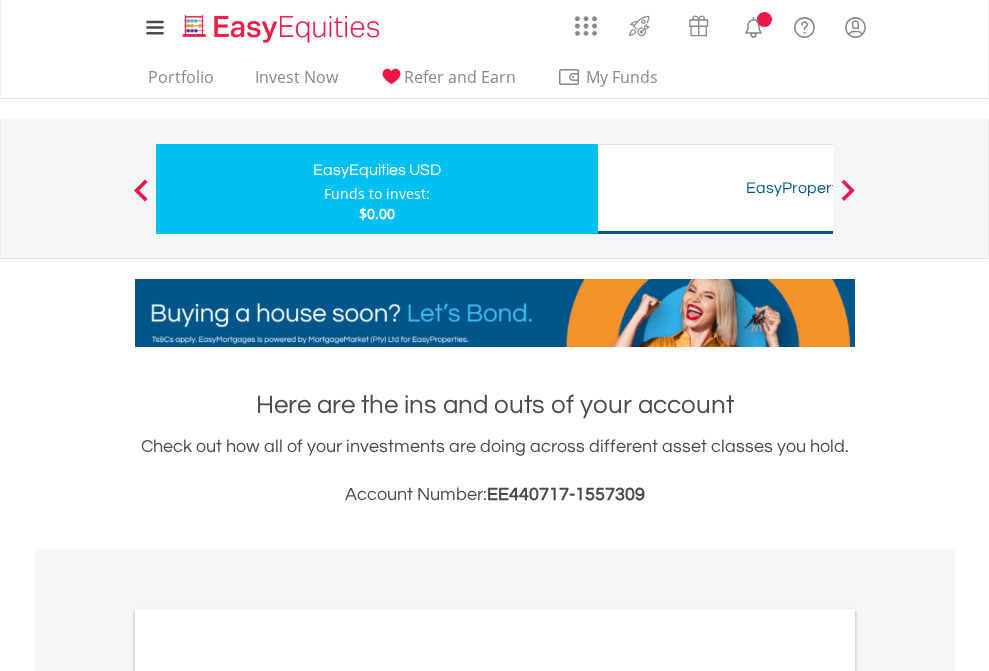 scroll, scrollTop: 1202, scrollLeft: 0, axis: vertical 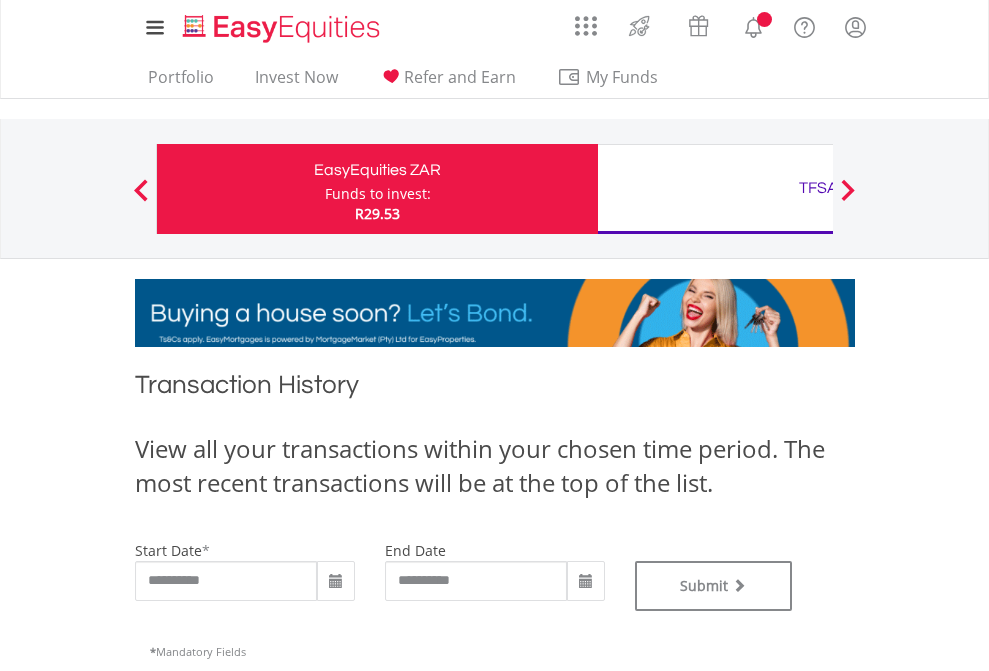click on "TFSA" at bounding box center (818, 188) 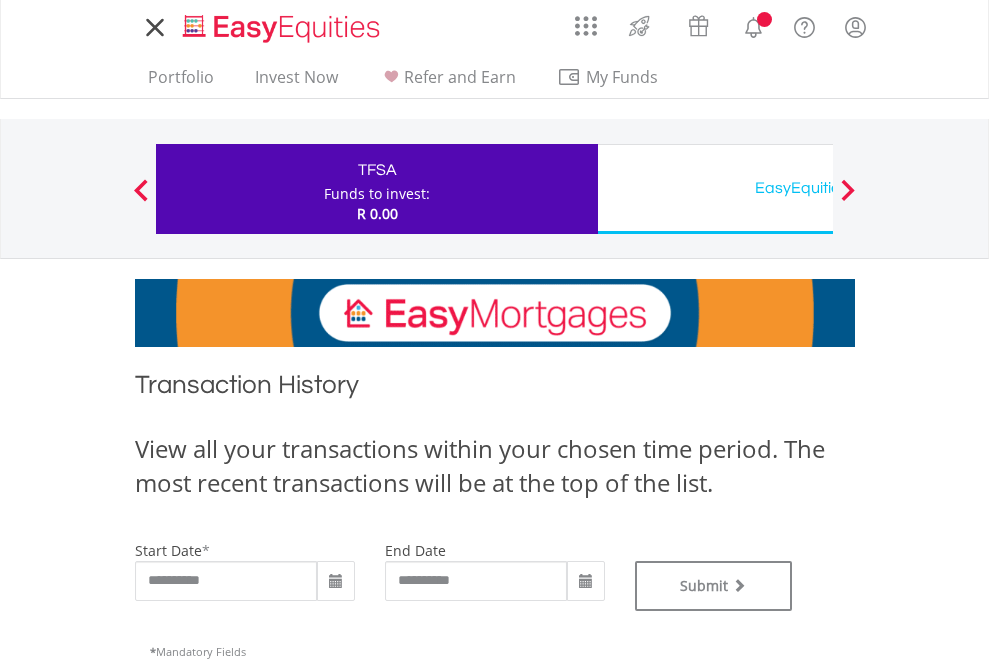 scroll, scrollTop: 0, scrollLeft: 0, axis: both 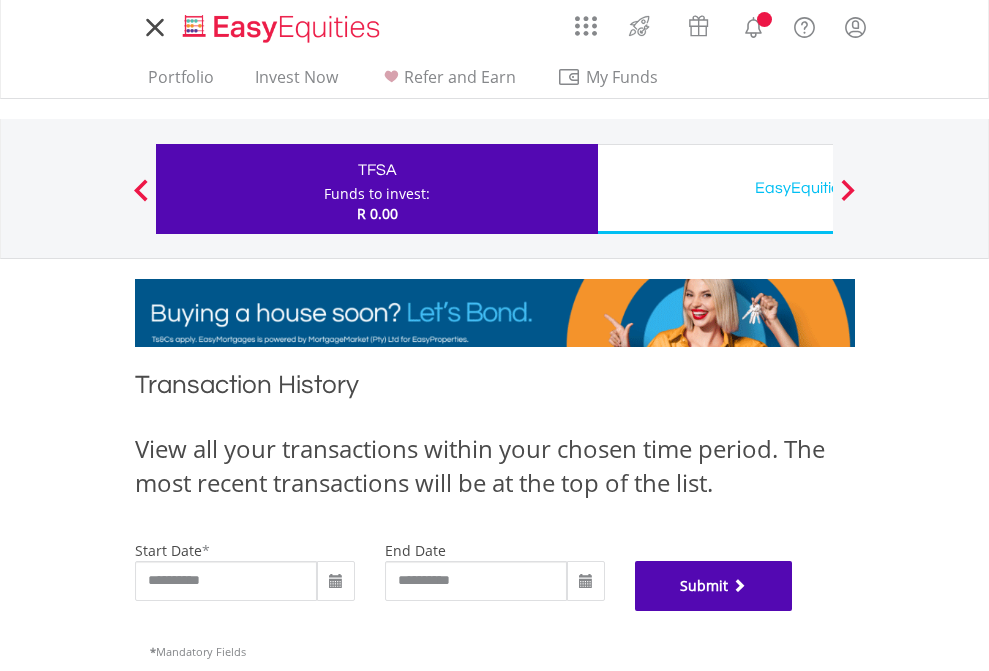 click on "Submit" at bounding box center [714, 586] 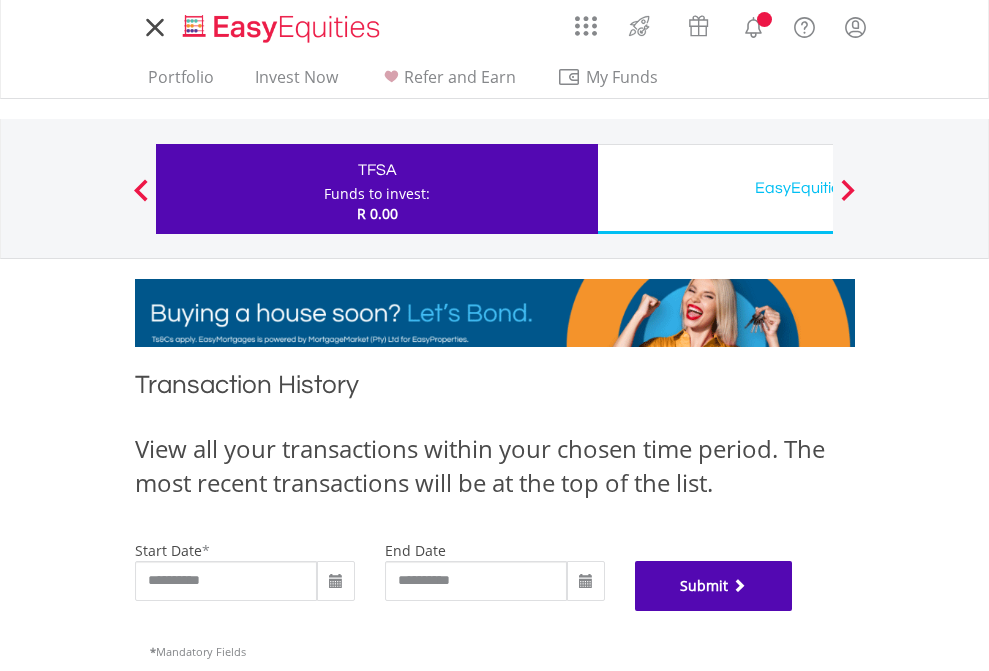scroll, scrollTop: 811, scrollLeft: 0, axis: vertical 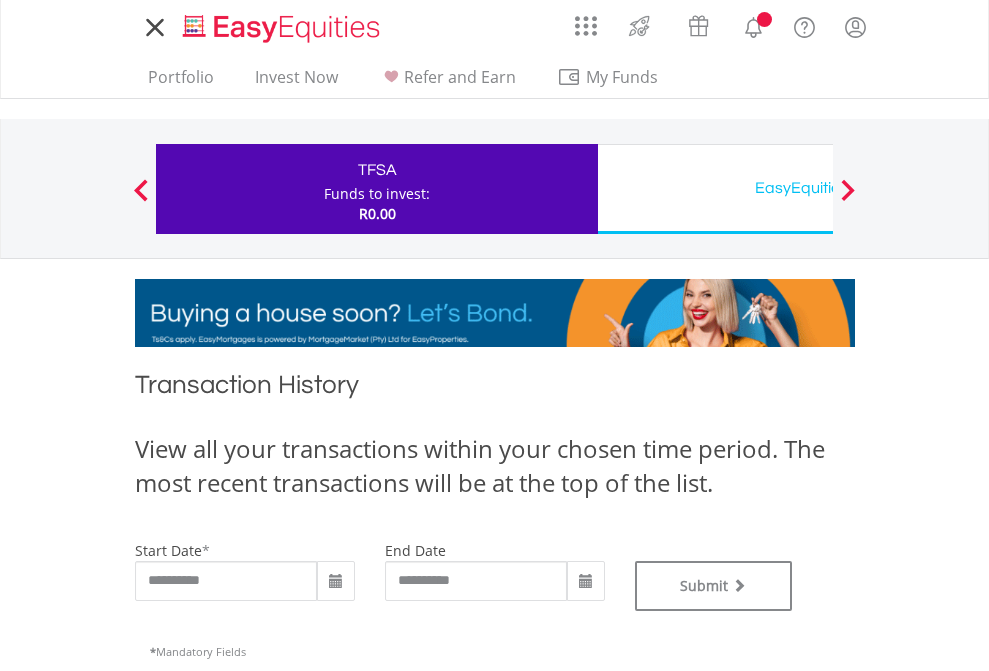 click on "EasyEquities USD" at bounding box center [818, 188] 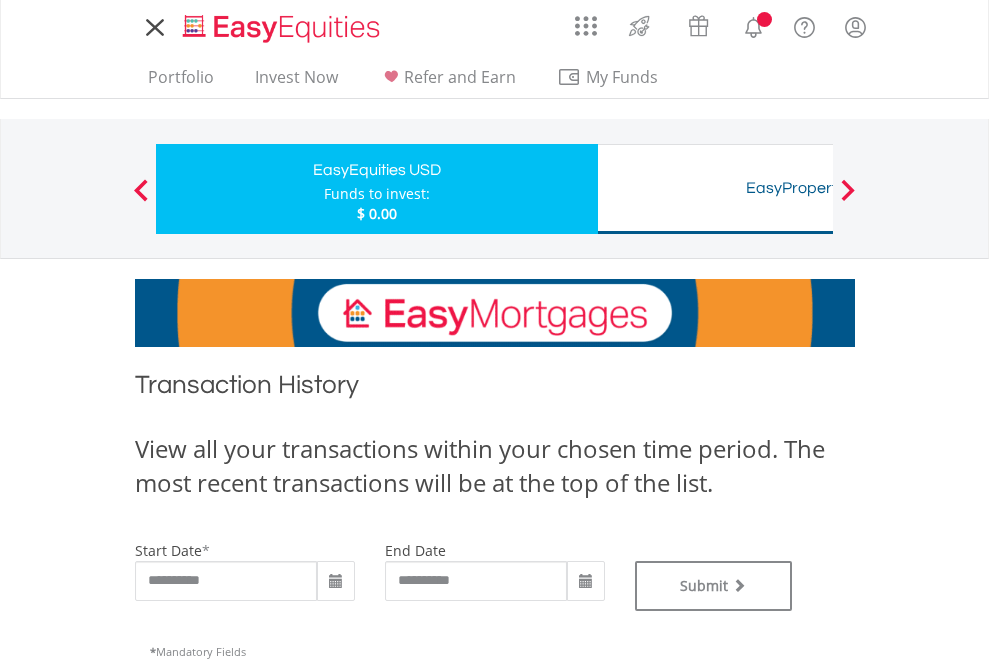 scroll, scrollTop: 0, scrollLeft: 0, axis: both 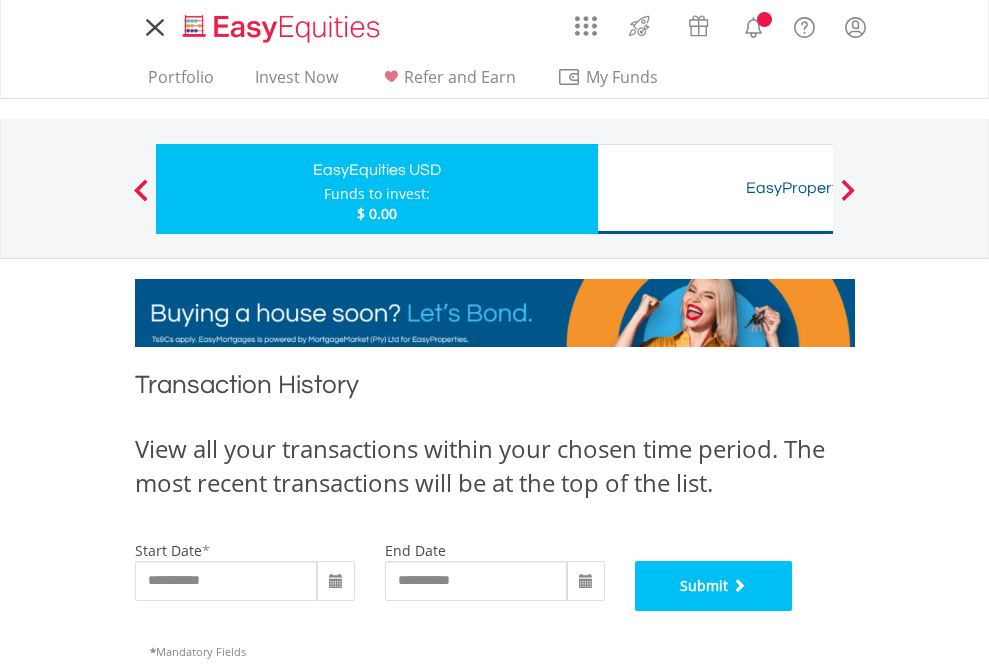 click on "Submit" at bounding box center [714, 586] 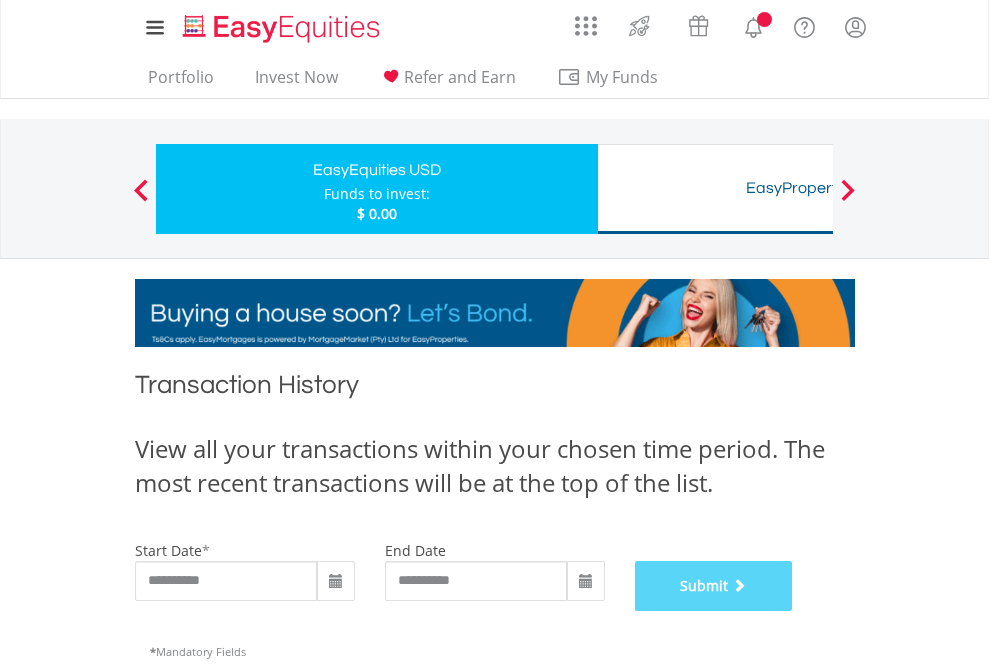 scroll, scrollTop: 811, scrollLeft: 0, axis: vertical 